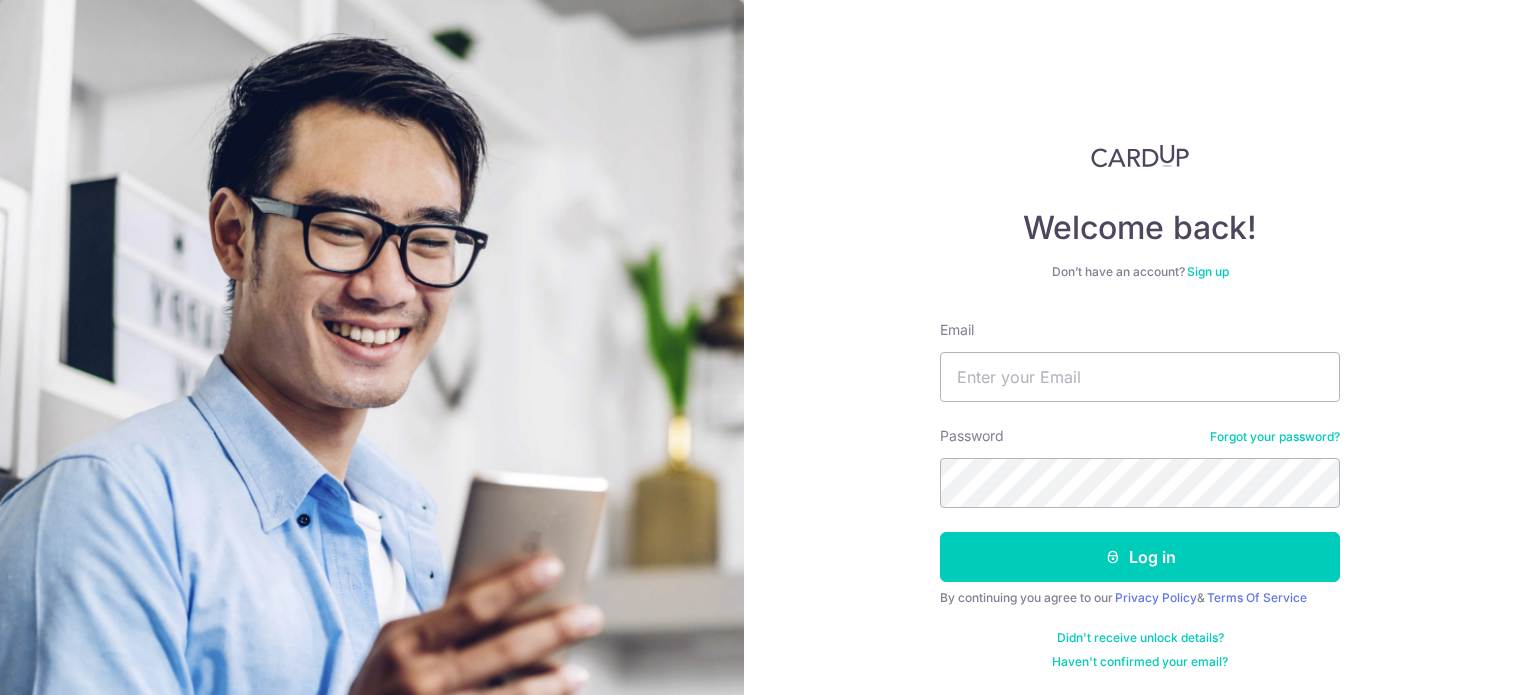 scroll, scrollTop: 0, scrollLeft: 0, axis: both 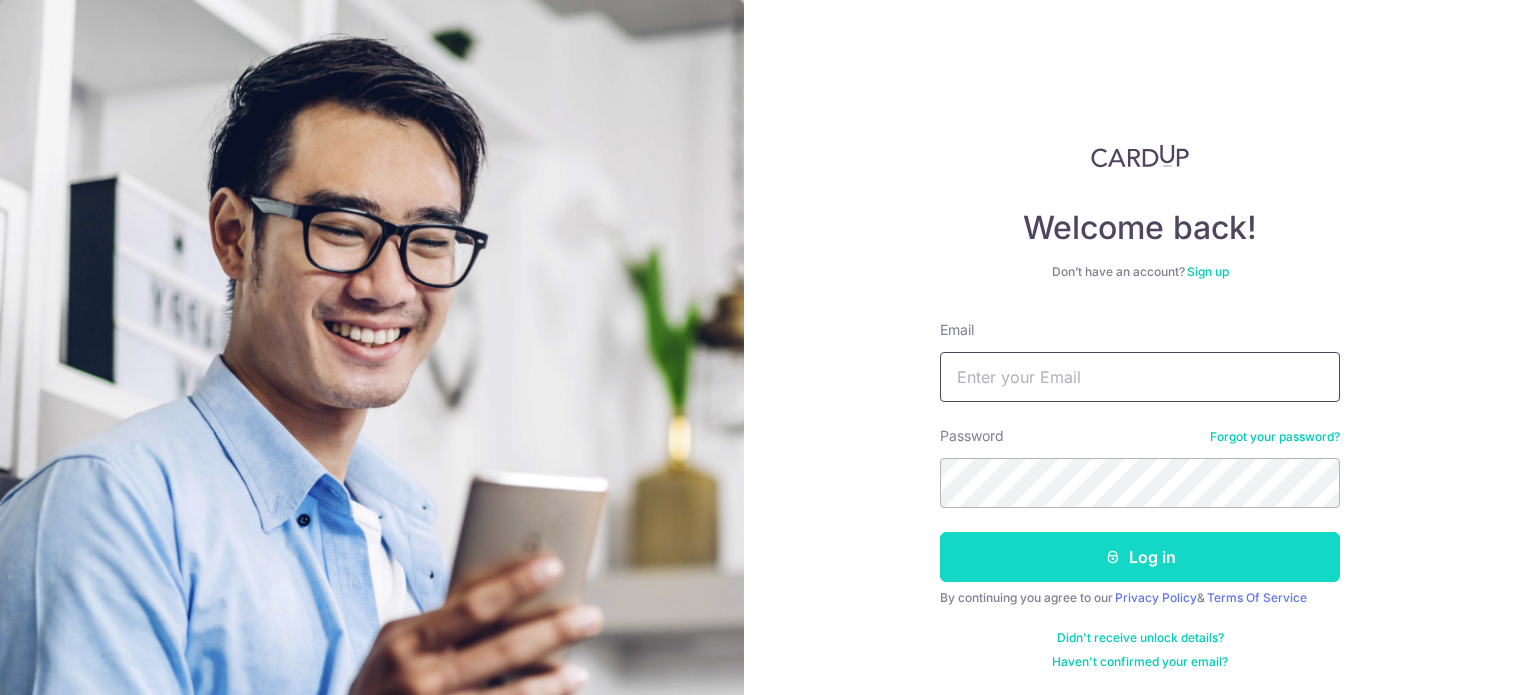 type on "[USERNAME]@example.com" 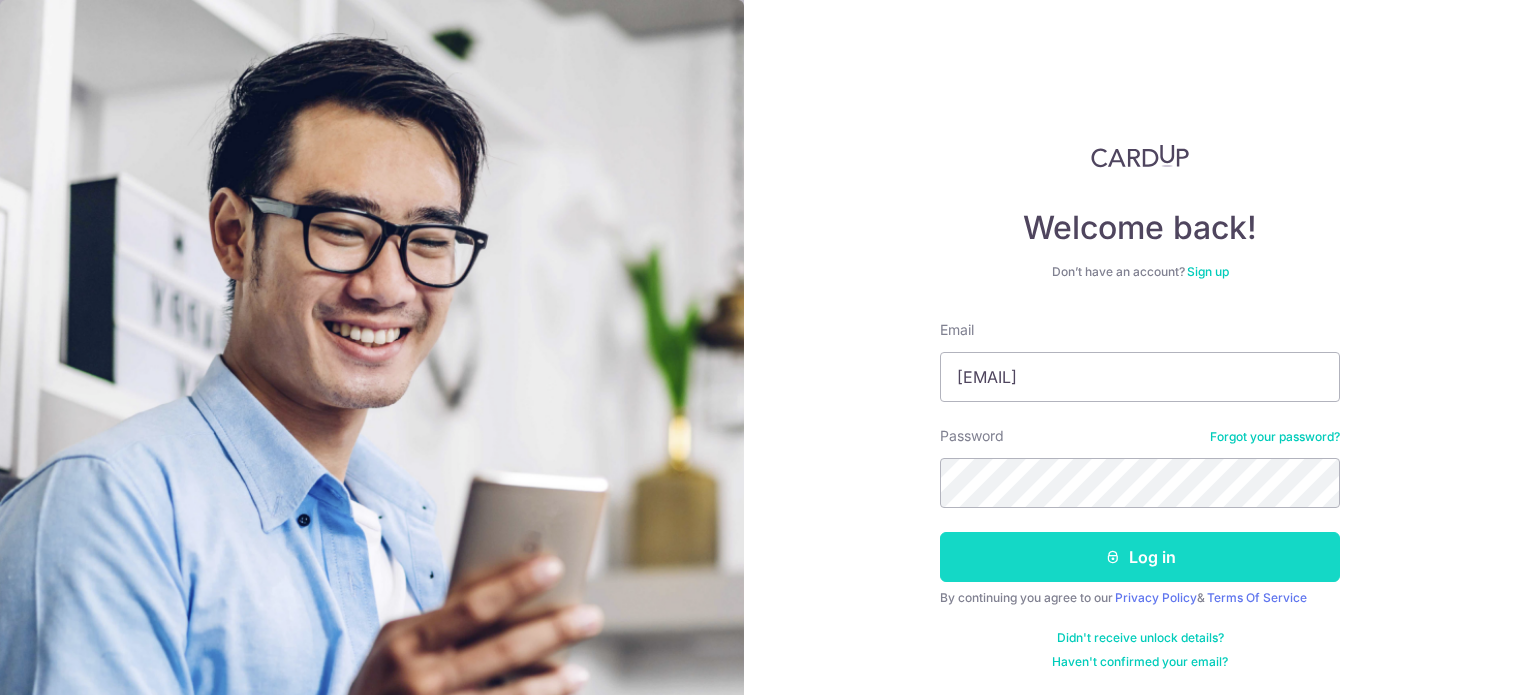 click on "Log in" at bounding box center [1140, 557] 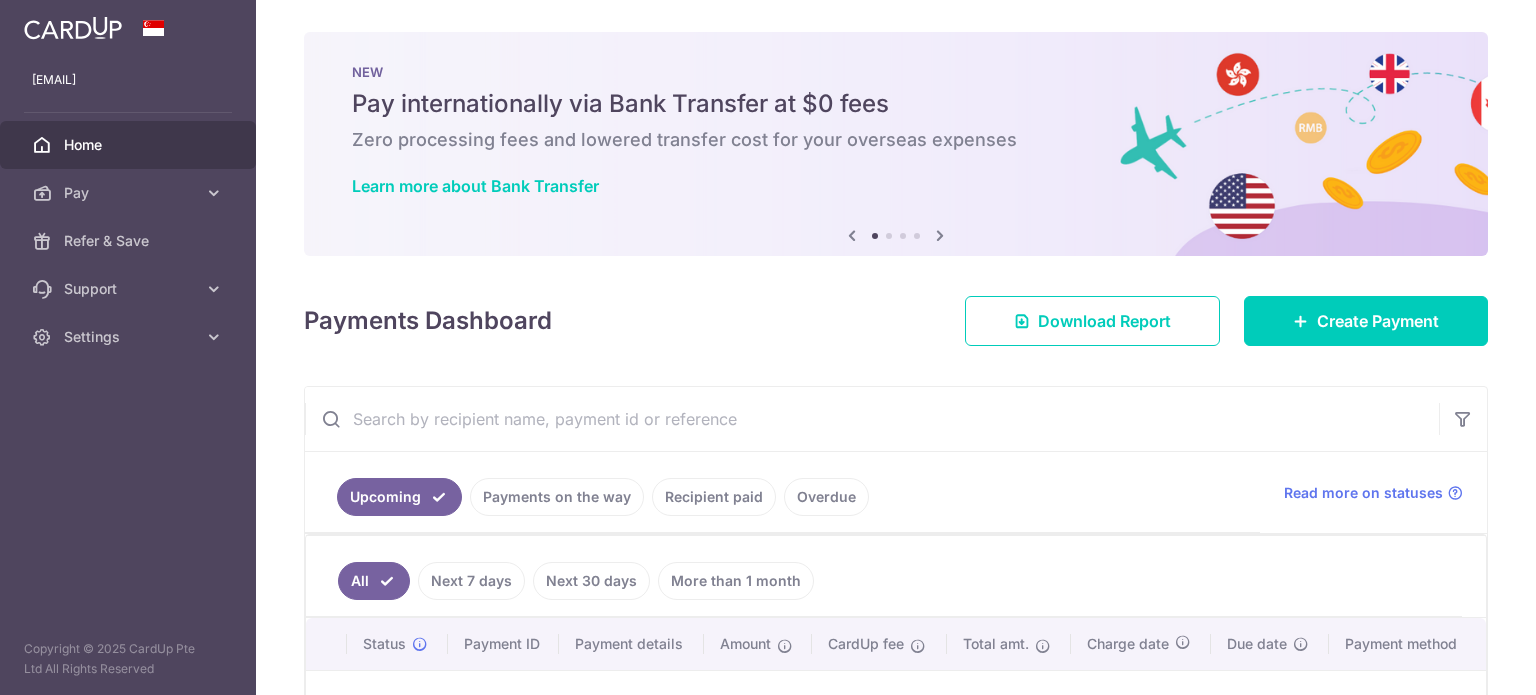 scroll, scrollTop: 0, scrollLeft: 0, axis: both 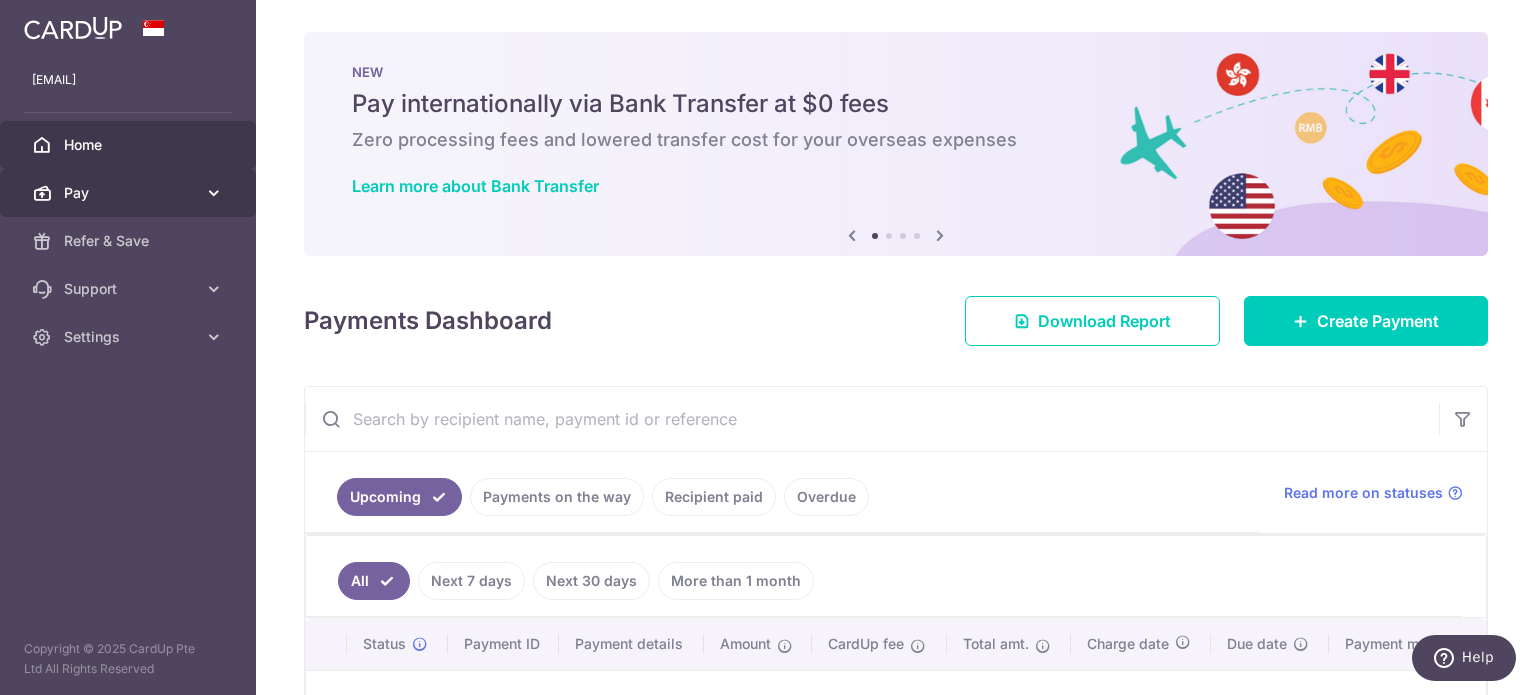 click on "Pay" at bounding box center [128, 193] 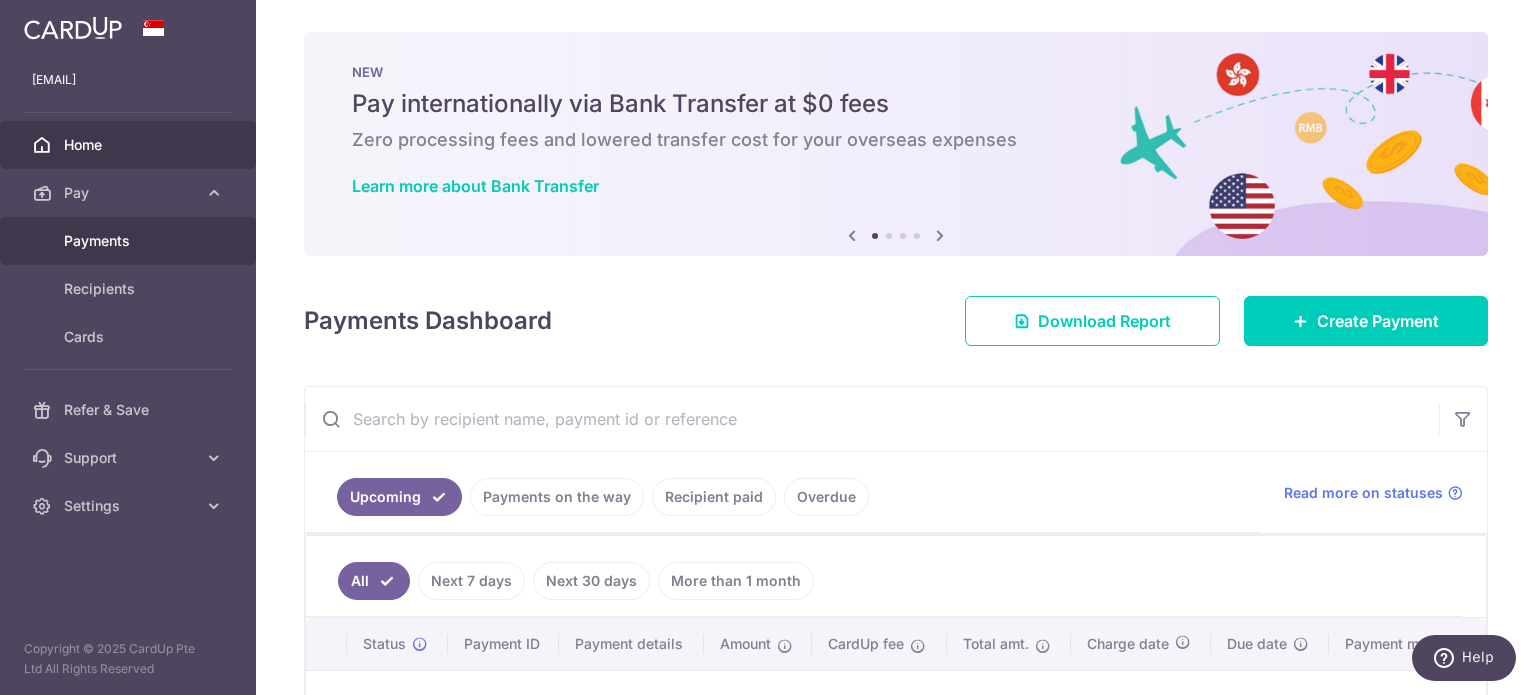 click on "Payments" at bounding box center (128, 241) 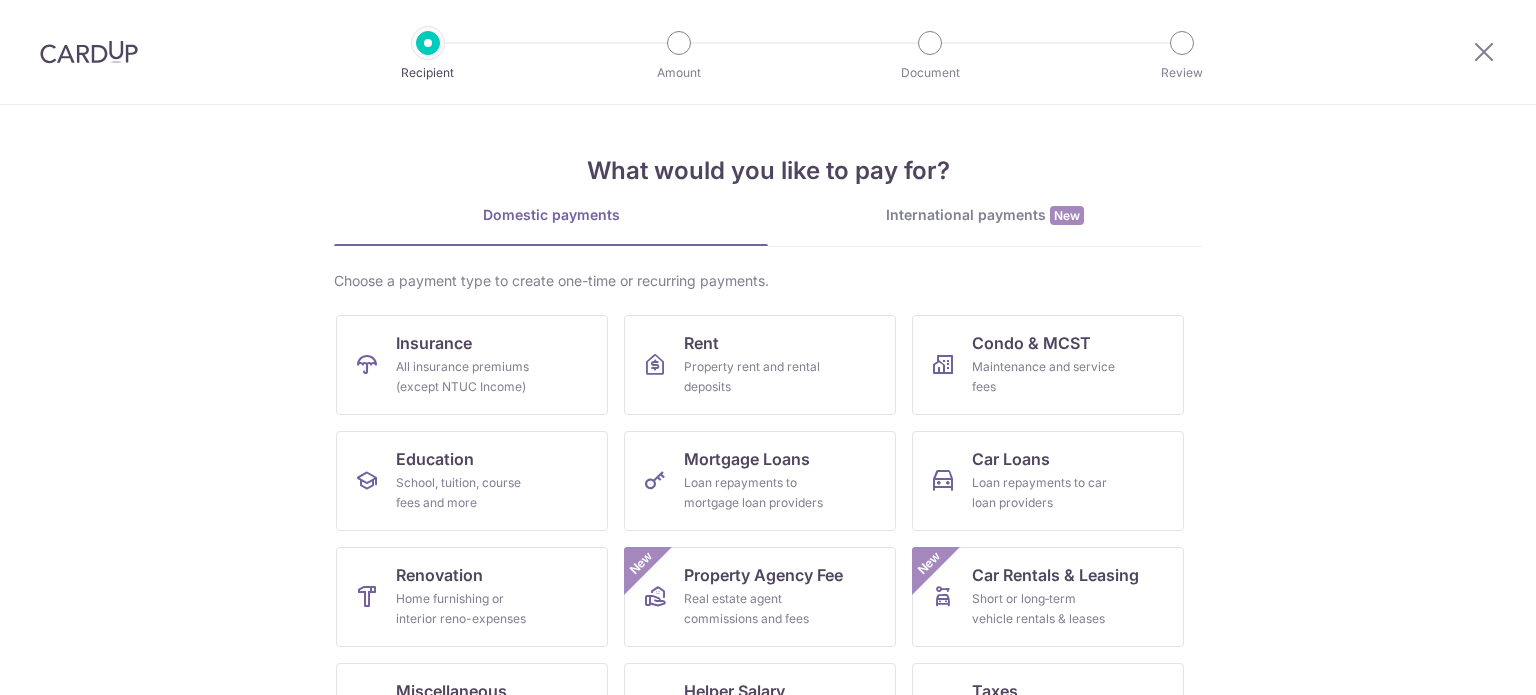 scroll, scrollTop: 0, scrollLeft: 0, axis: both 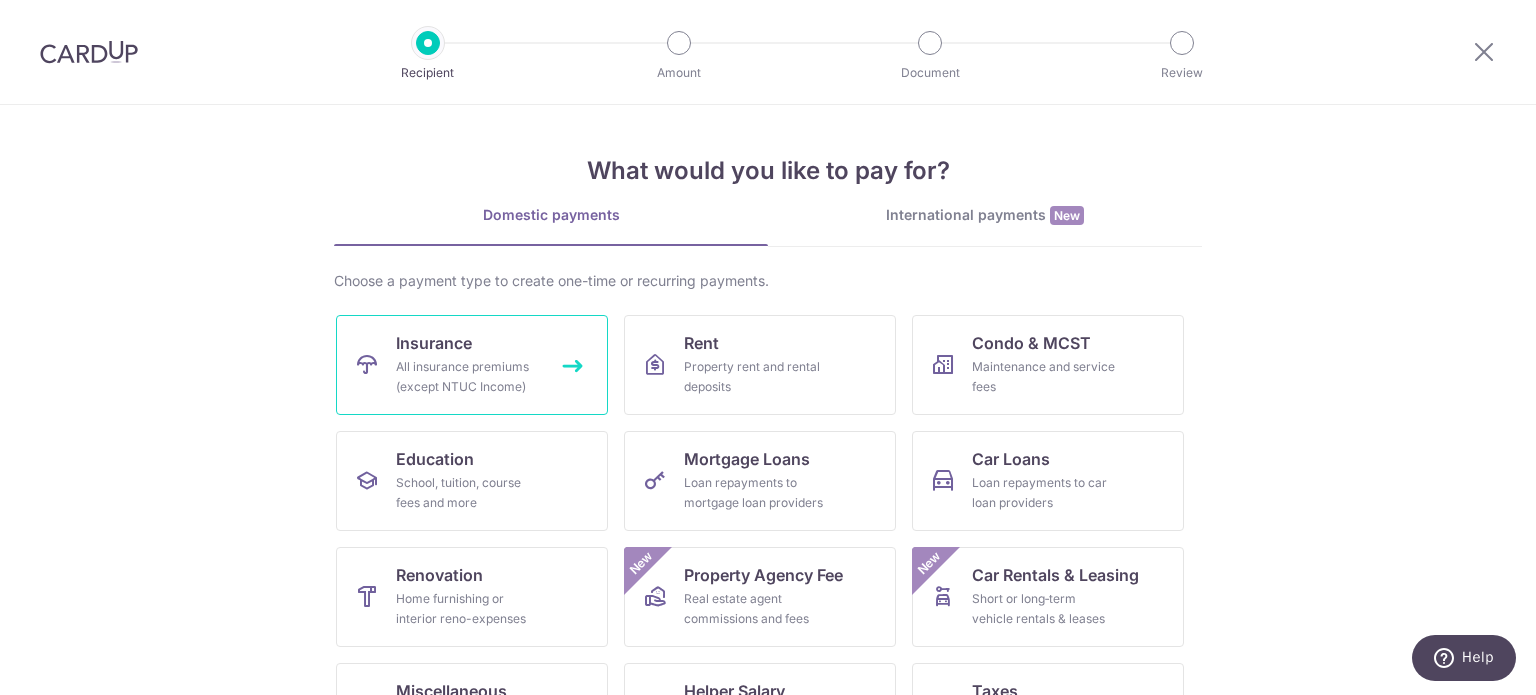 click on "All insurance premiums (except NTUC Income)" at bounding box center (468, 377) 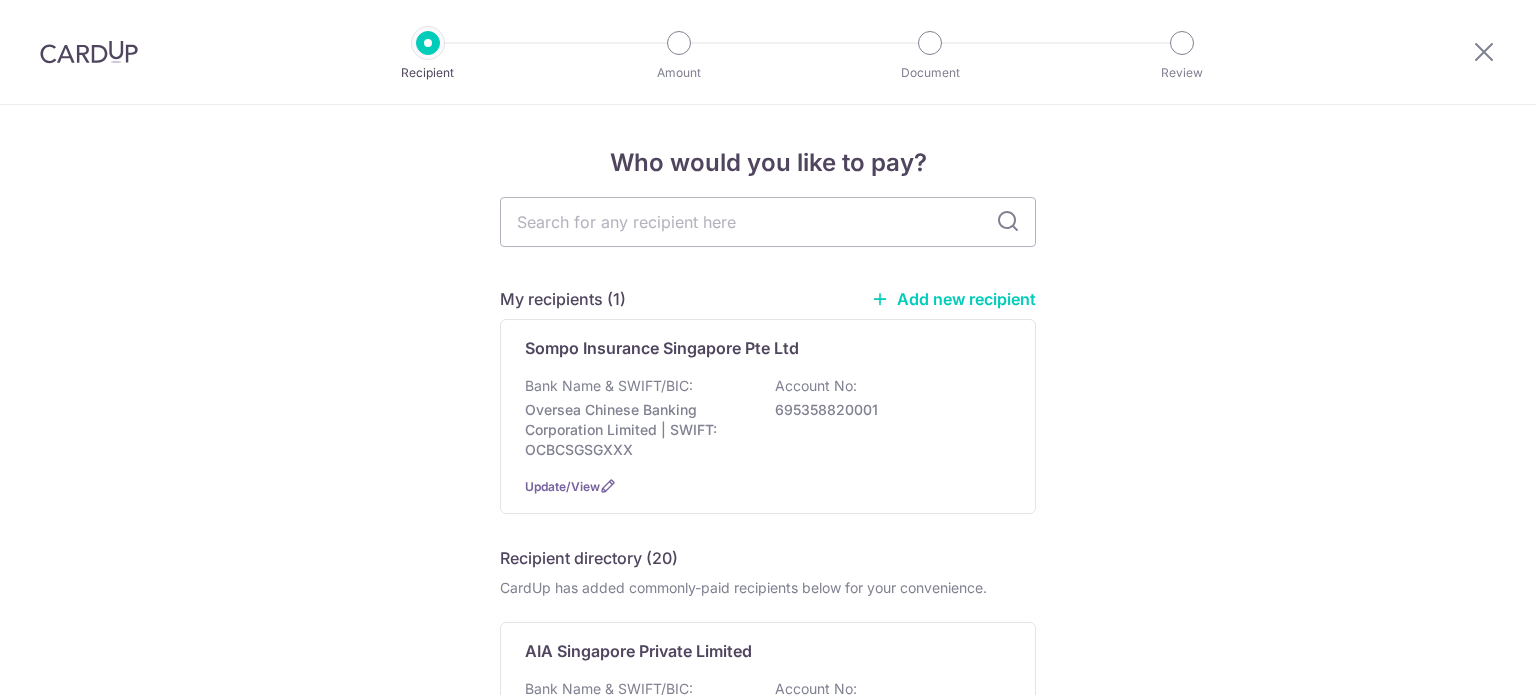 scroll, scrollTop: 0, scrollLeft: 0, axis: both 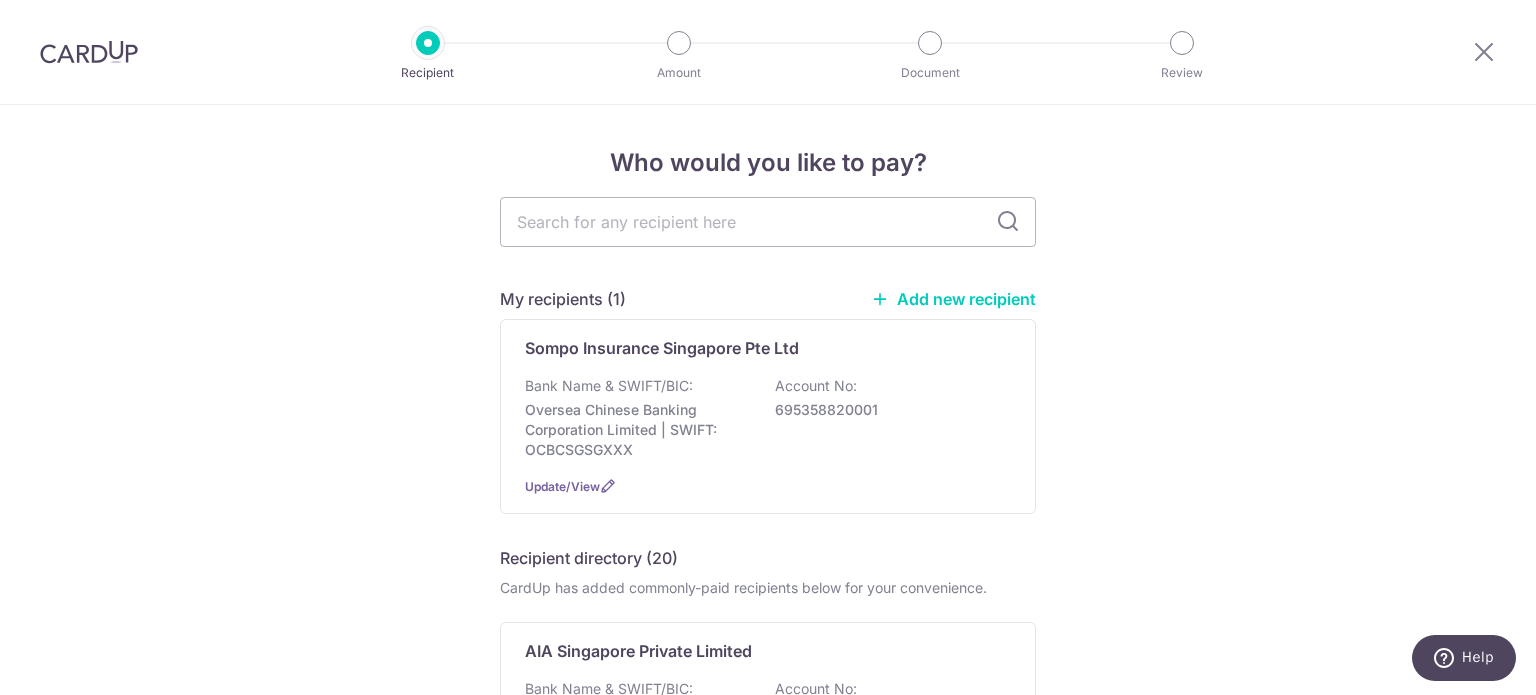click on "Add new recipient" at bounding box center (953, 299) 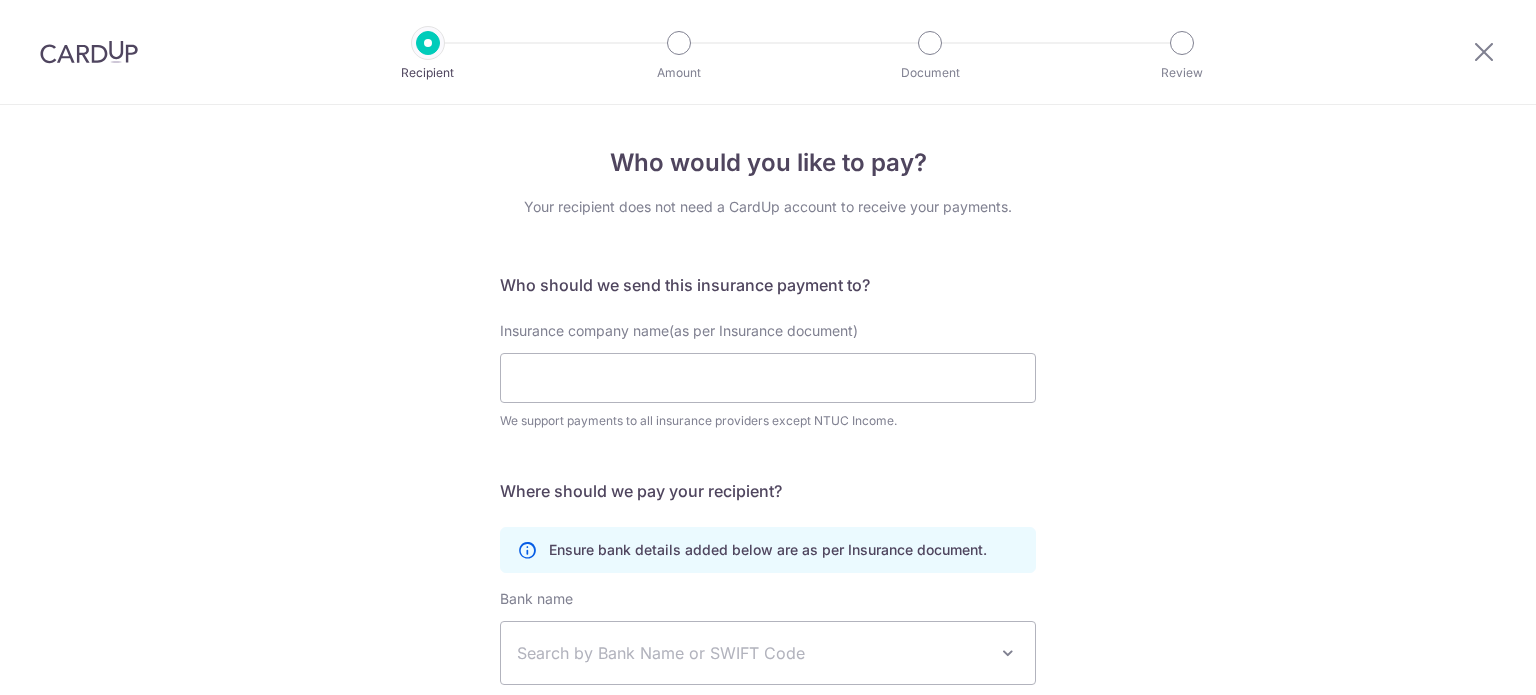 scroll, scrollTop: 0, scrollLeft: 0, axis: both 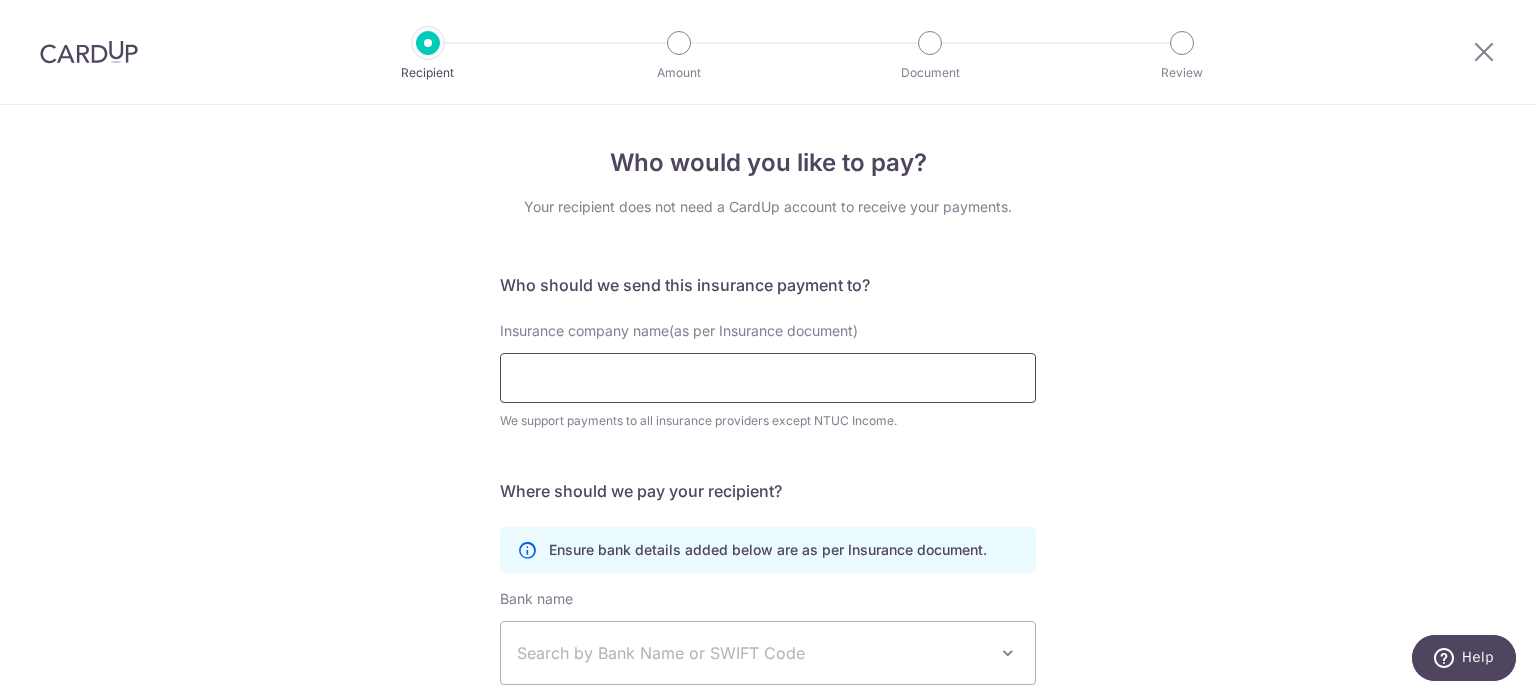 click on "Insurance company name(as per Insurance document)" at bounding box center (768, 378) 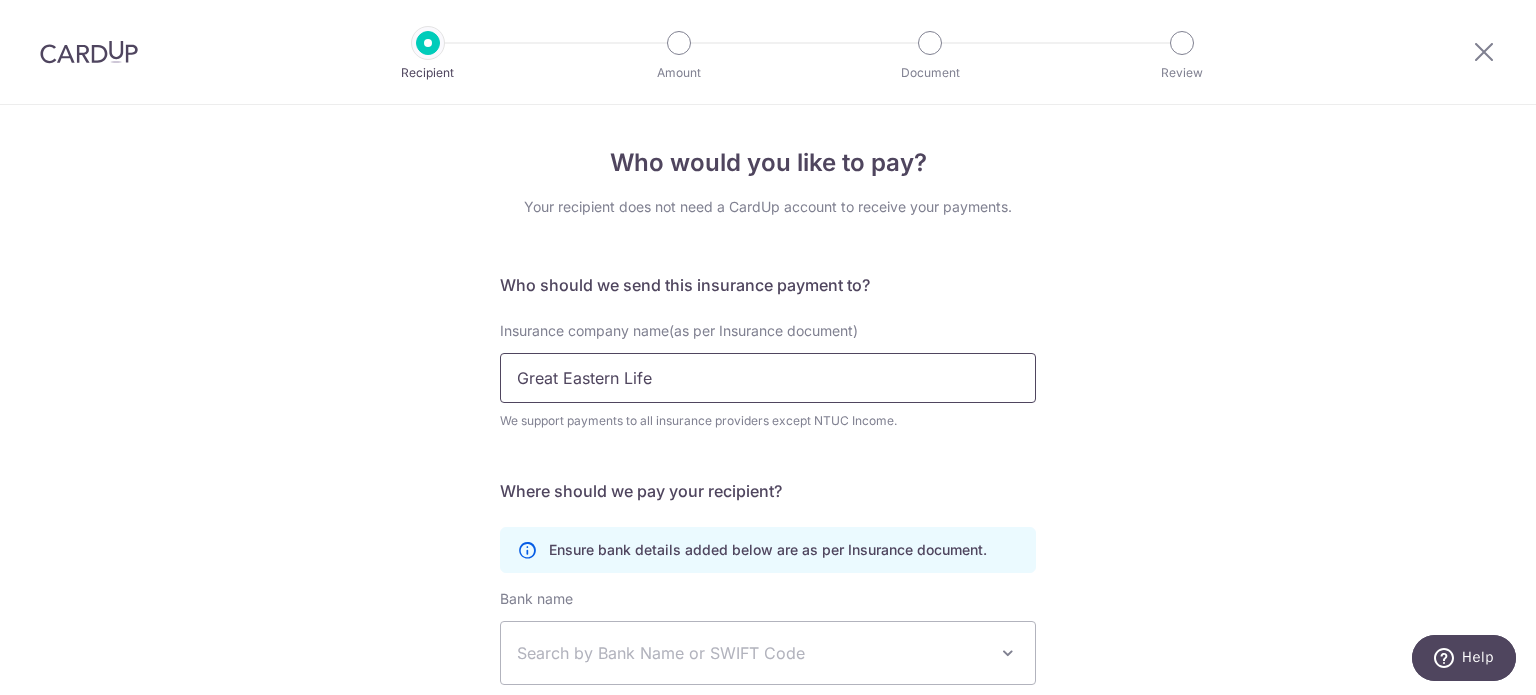 scroll, scrollTop: 114, scrollLeft: 0, axis: vertical 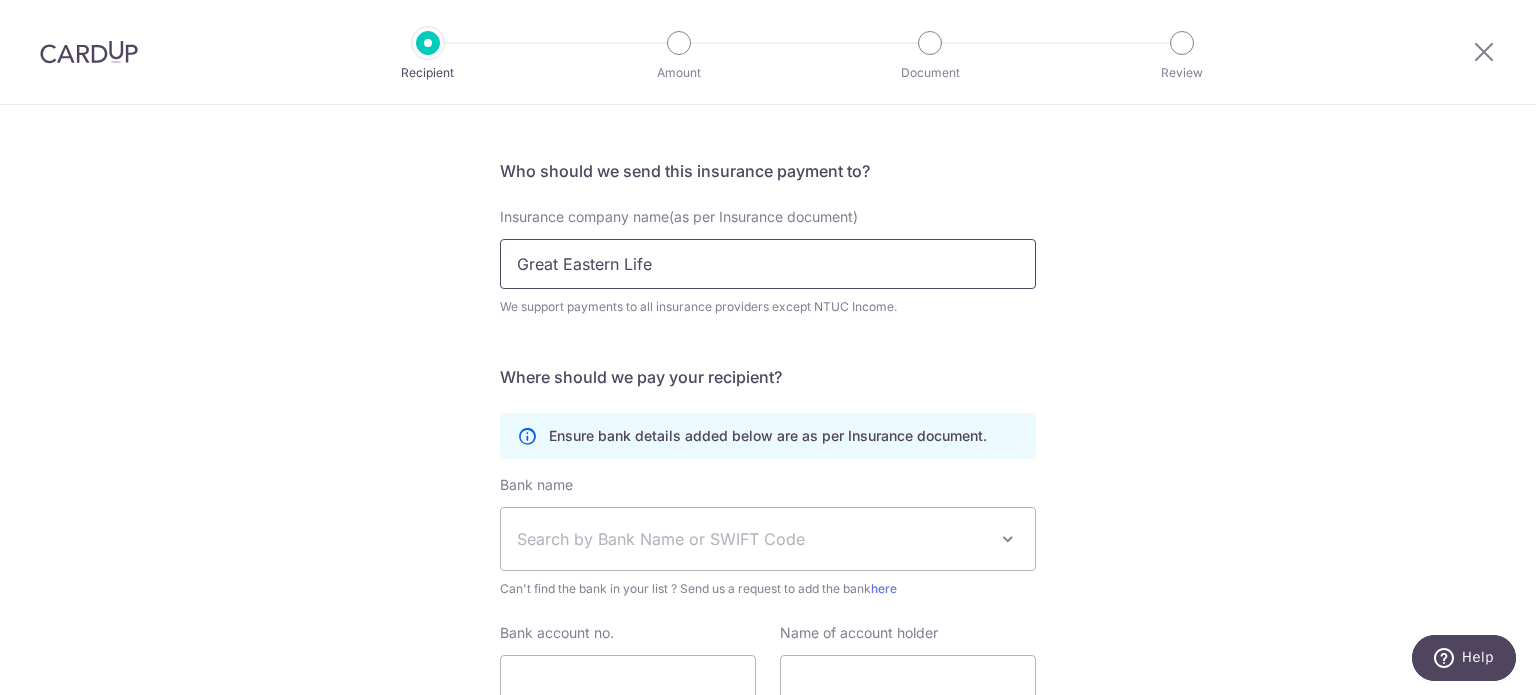 type on "Great Eastern Life" 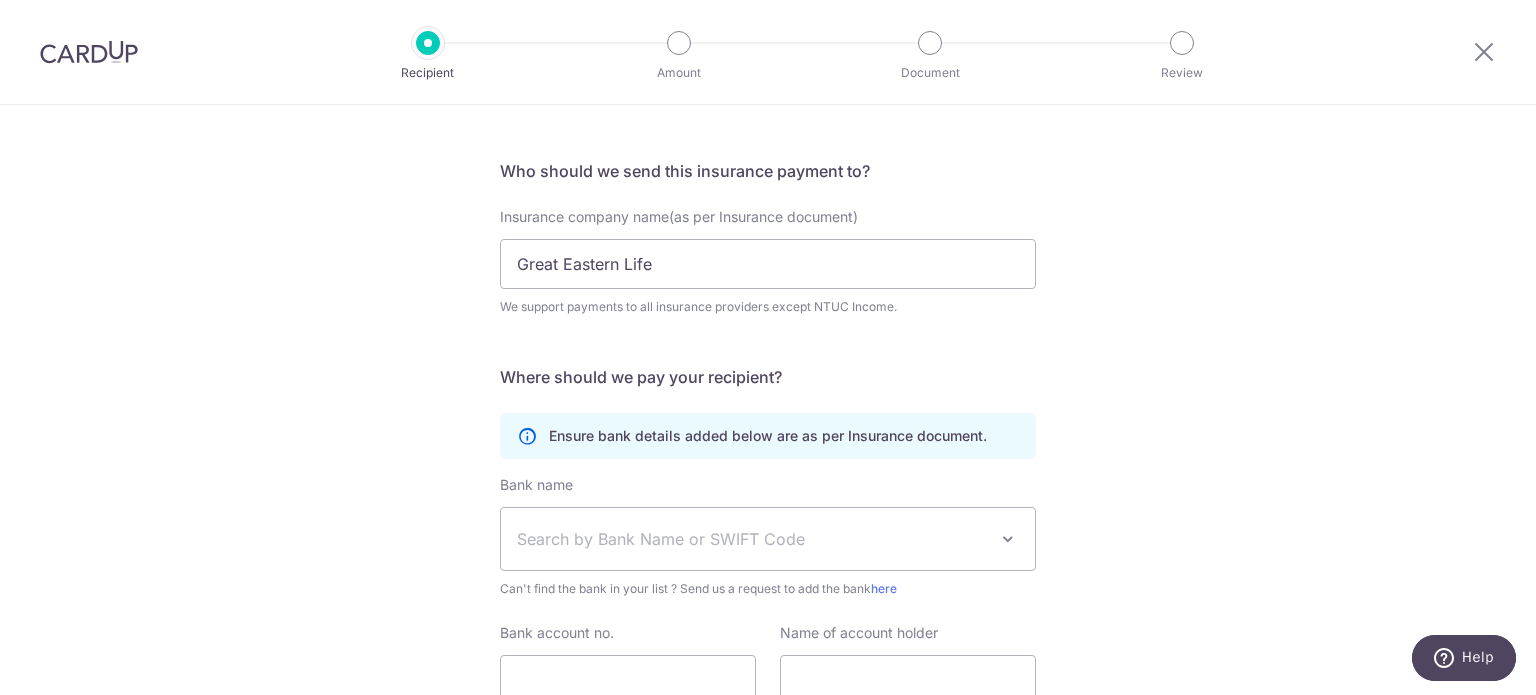 click on "Search by Bank Name or SWIFT Code" at bounding box center [752, 539] 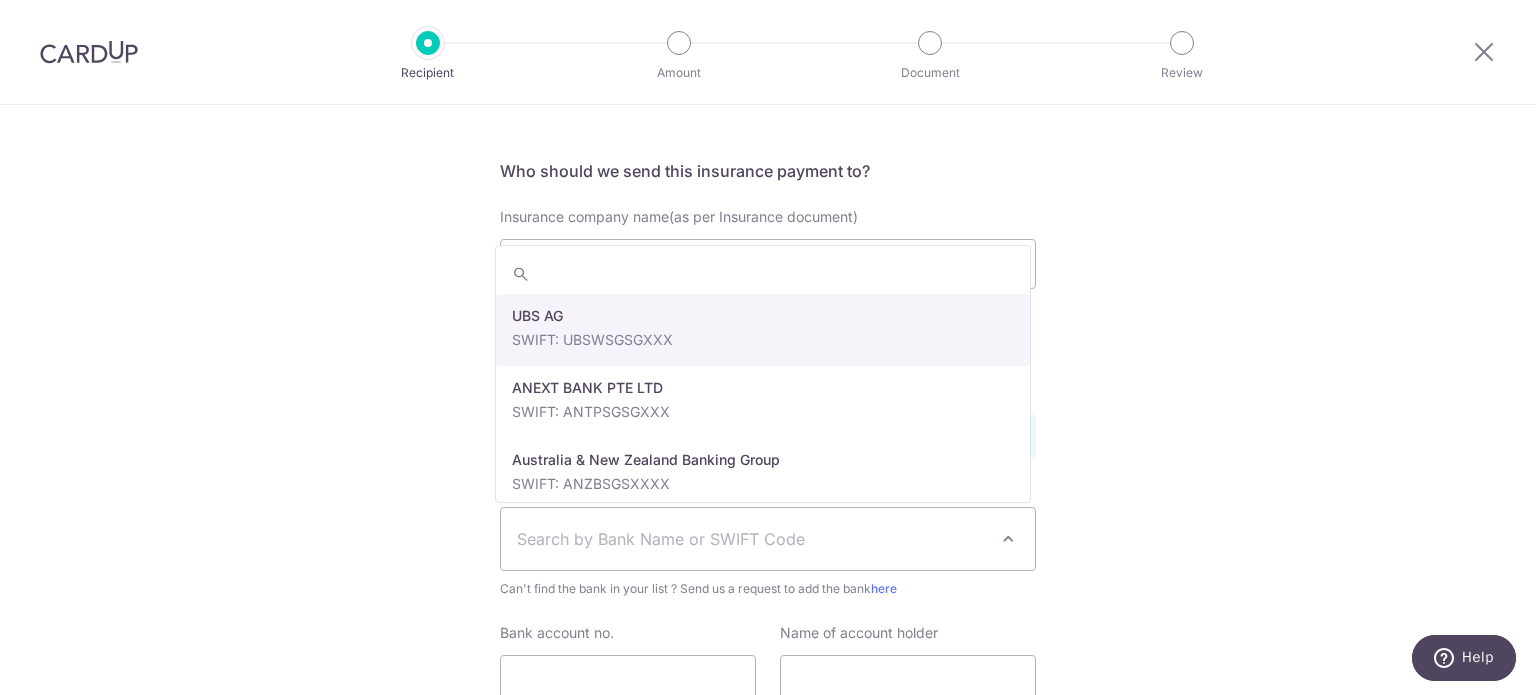 click on "Search by Bank Name or SWIFT Code" at bounding box center [752, 539] 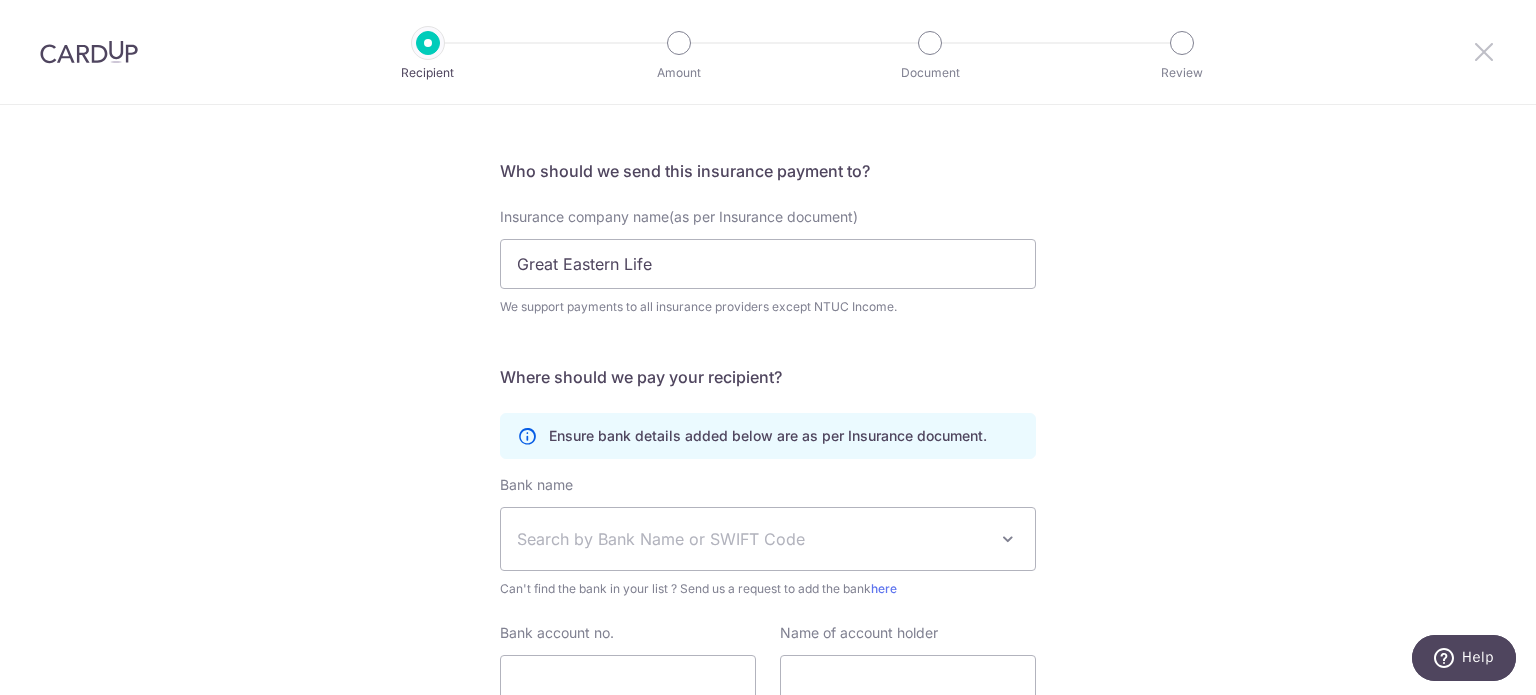 click at bounding box center [1484, 51] 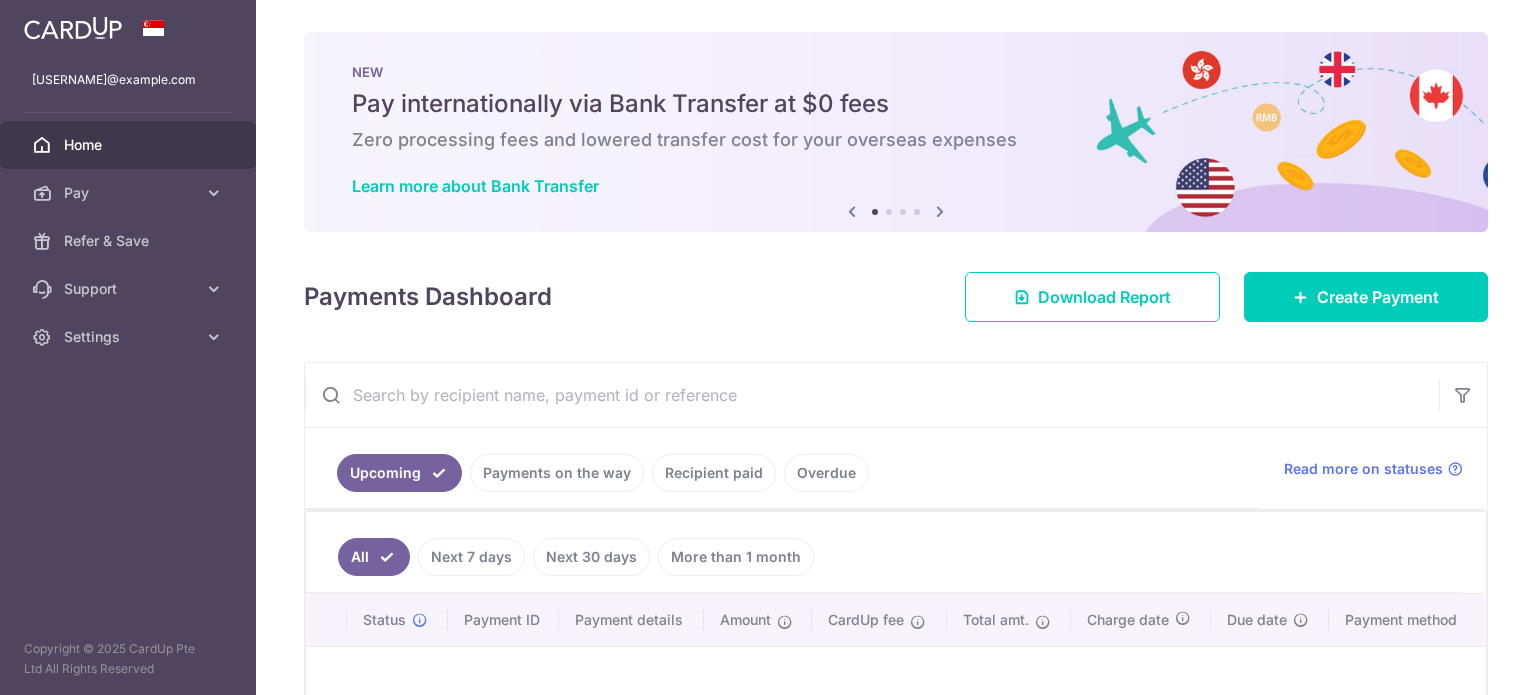 scroll, scrollTop: 0, scrollLeft: 0, axis: both 